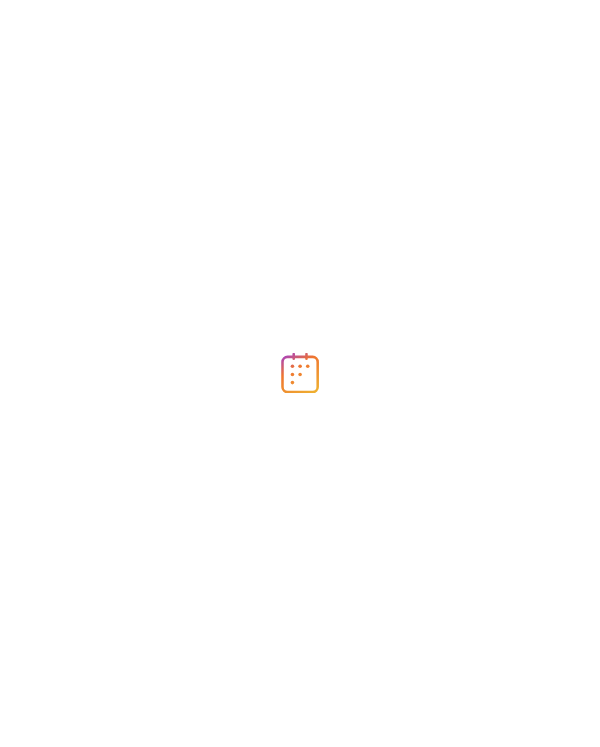 scroll, scrollTop: 0, scrollLeft: 0, axis: both 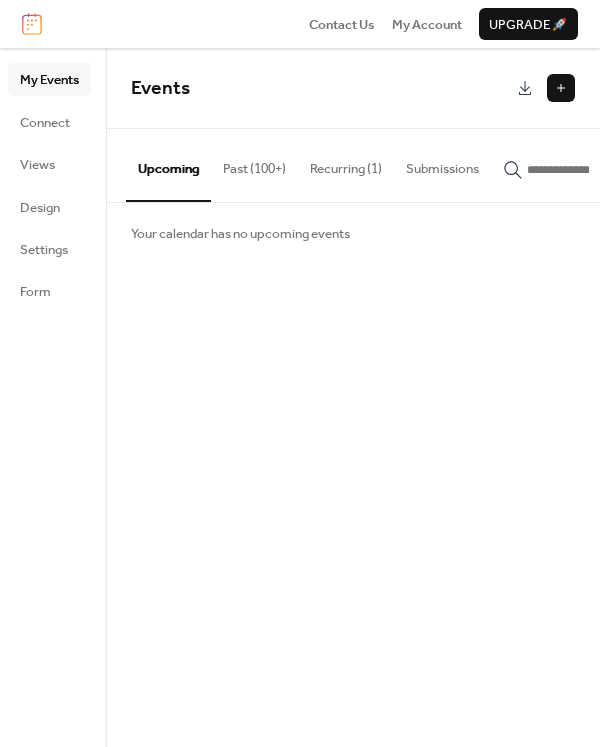 click on "Past (100+)" at bounding box center [254, 164] 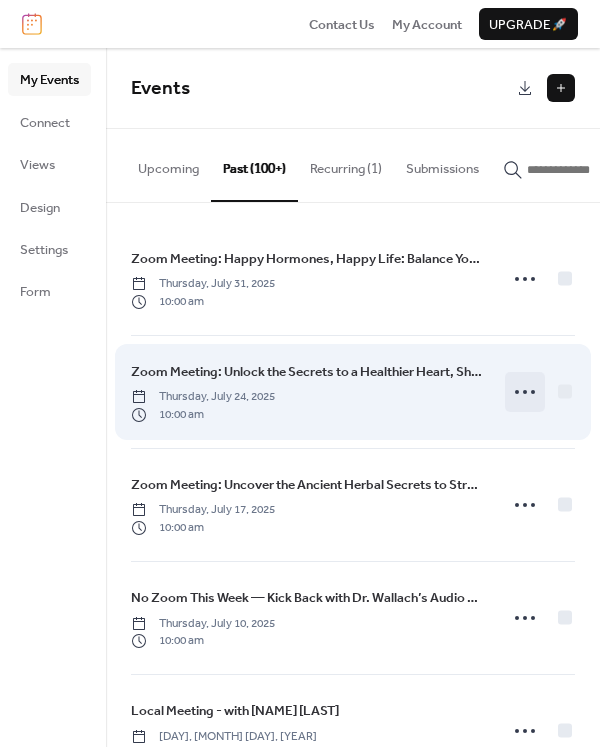 click 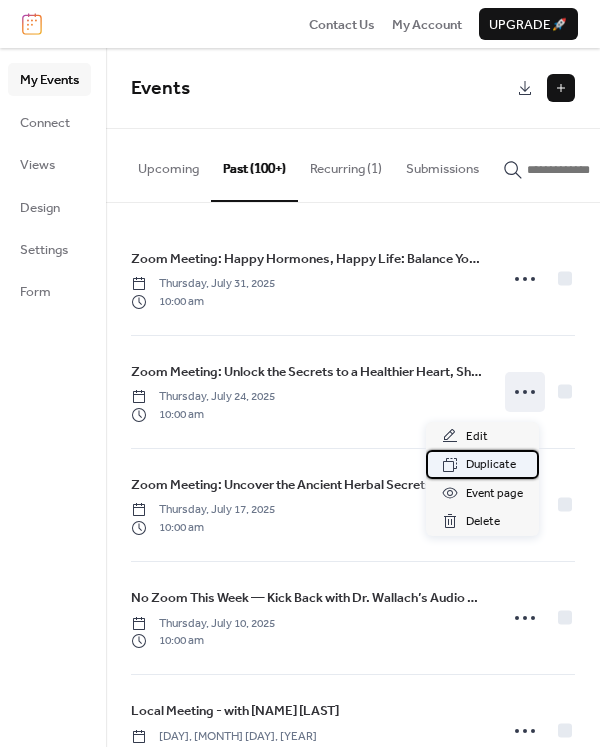 click on "Duplicate" at bounding box center [491, 465] 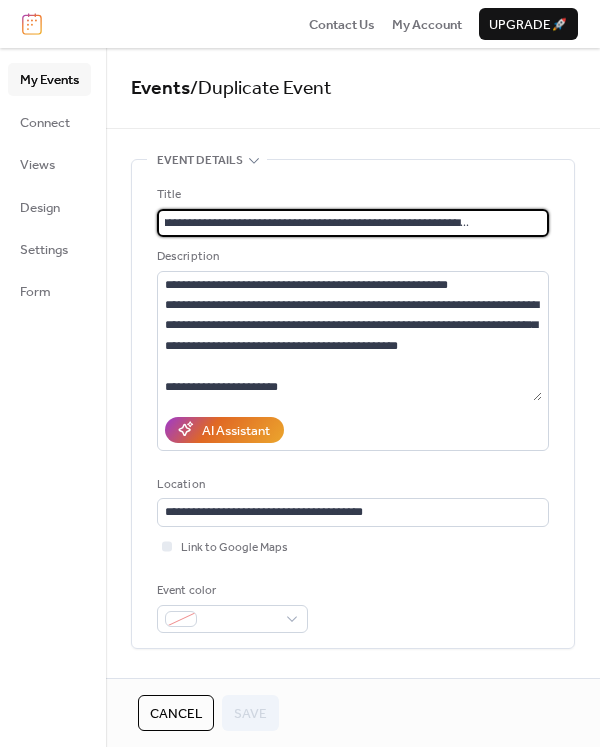 scroll, scrollTop: 0, scrollLeft: 0, axis: both 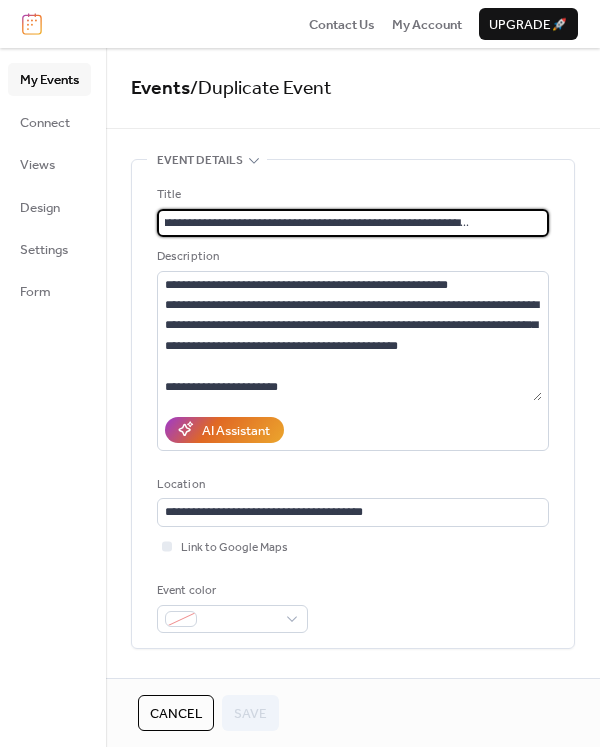 drag, startPoint x: 249, startPoint y: 224, endPoint x: 576, endPoint y: 224, distance: 327 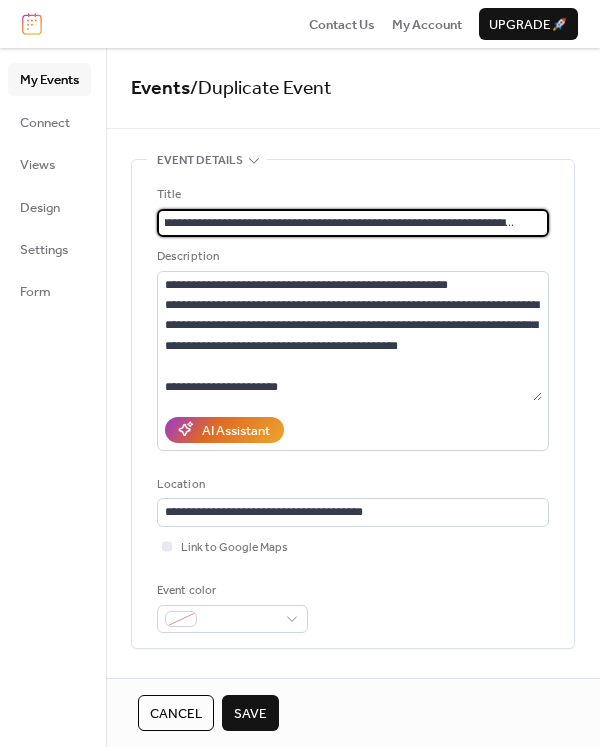 scroll, scrollTop: 0, scrollLeft: 40, axis: horizontal 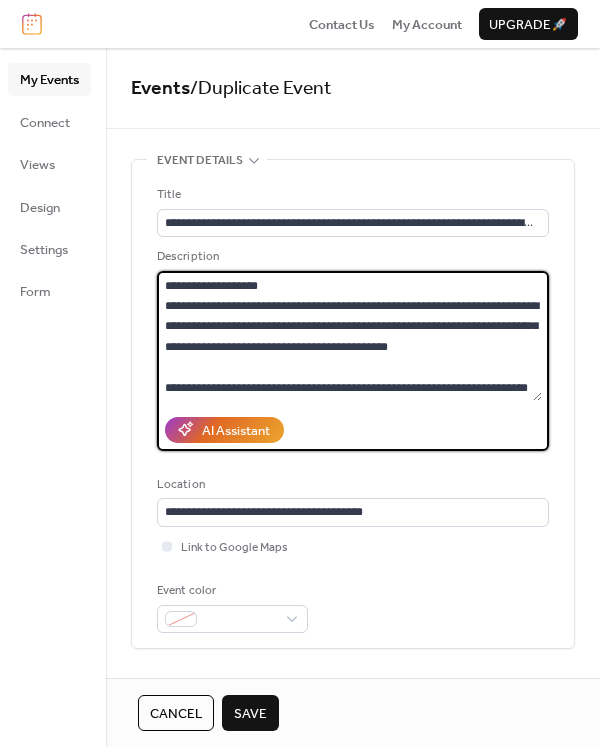 drag, startPoint x: 167, startPoint y: 303, endPoint x: 295, endPoint y: 422, distance: 174.77129 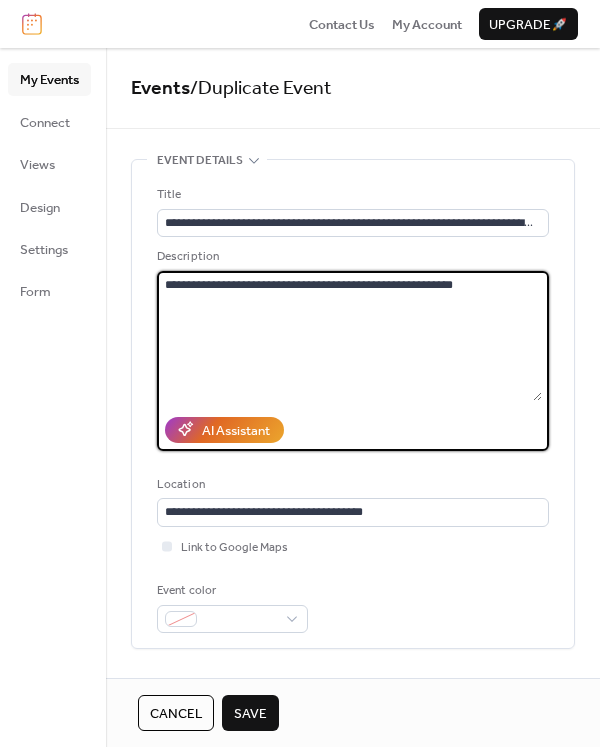 scroll, scrollTop: 0, scrollLeft: 0, axis: both 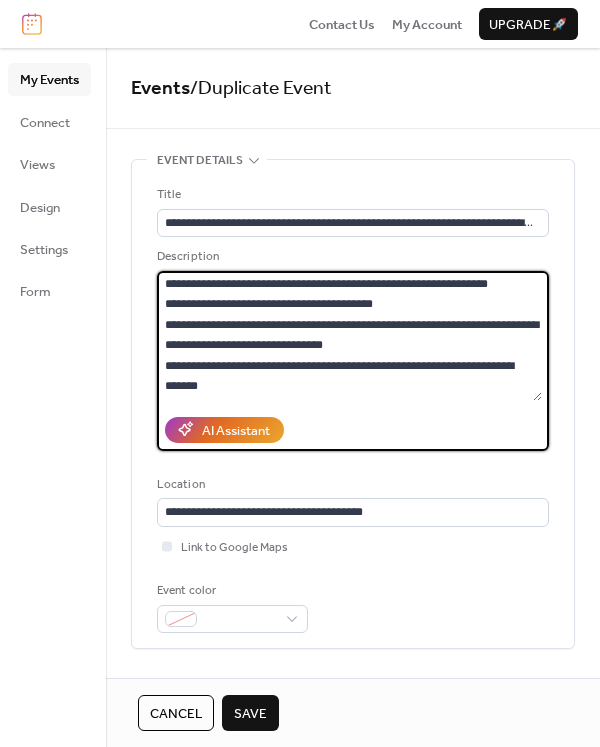 paste on "**********" 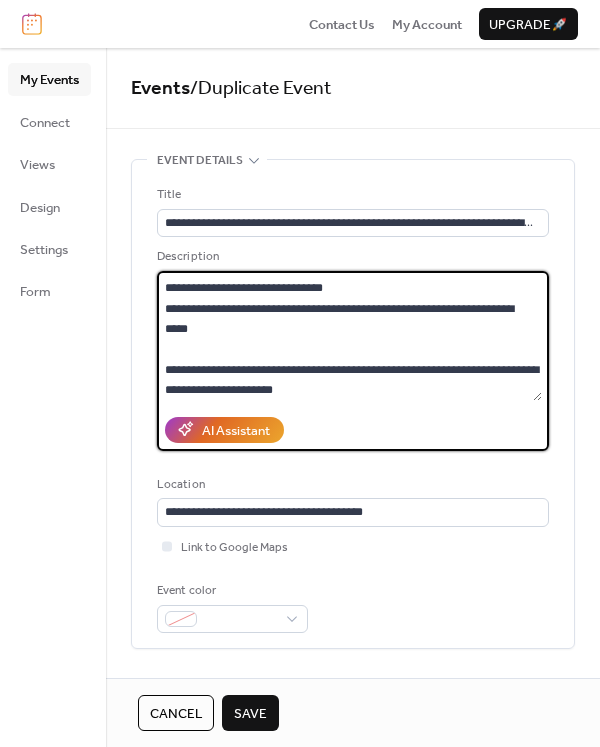 scroll, scrollTop: 326, scrollLeft: 0, axis: vertical 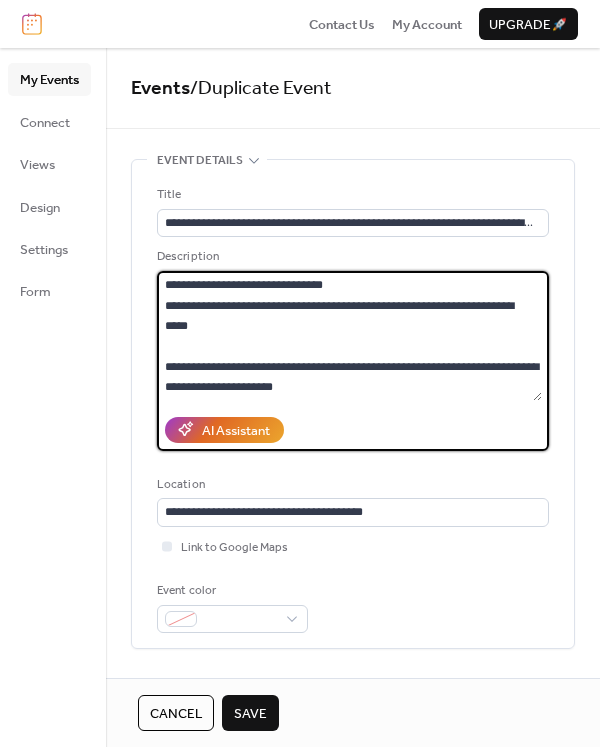 type on "**********" 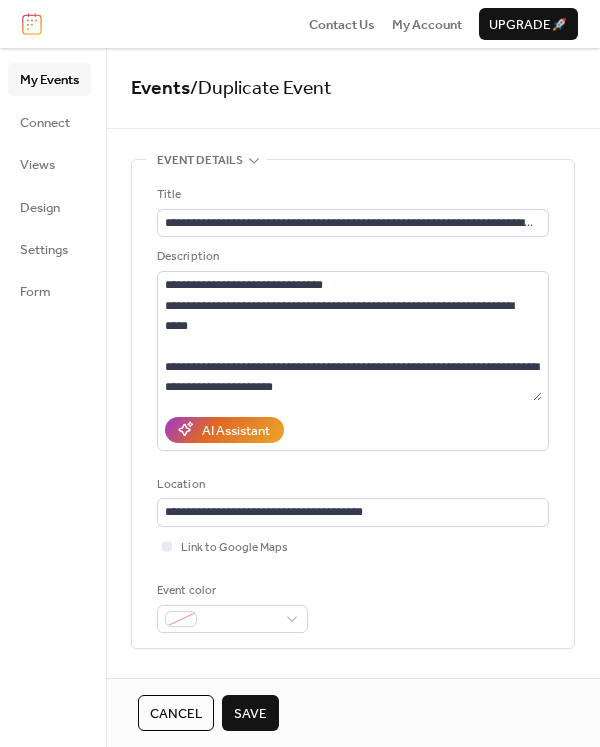 click on "Event color" at bounding box center [353, 607] 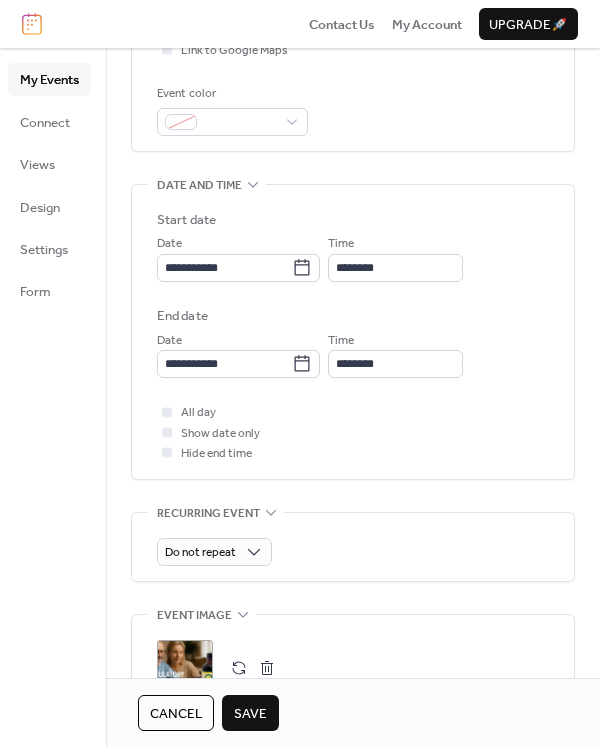 scroll, scrollTop: 500, scrollLeft: 0, axis: vertical 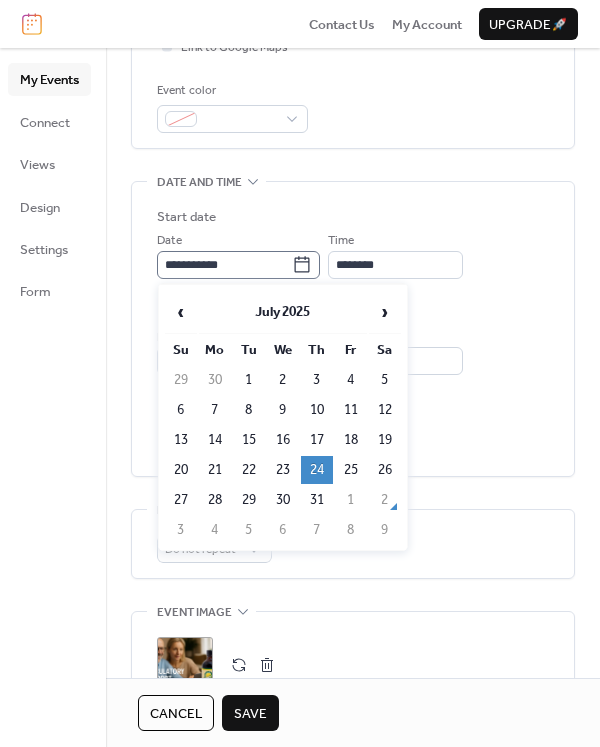 click 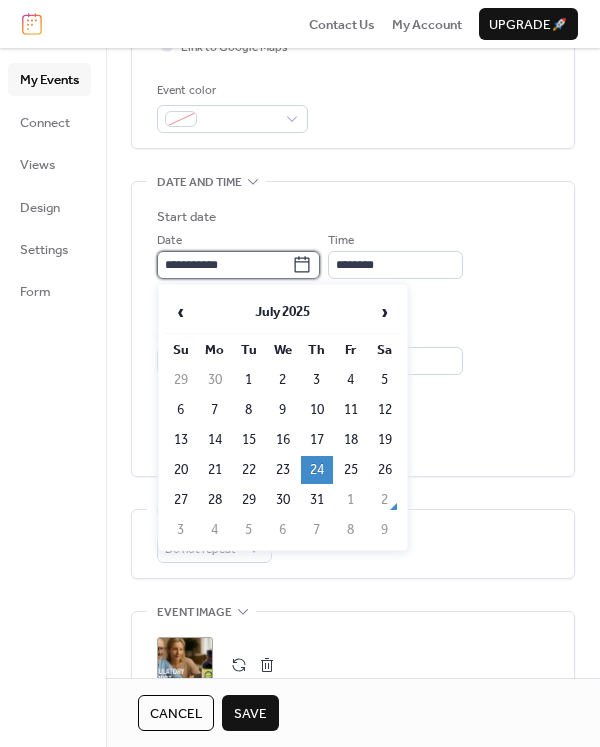 click on "**********" at bounding box center (224, 265) 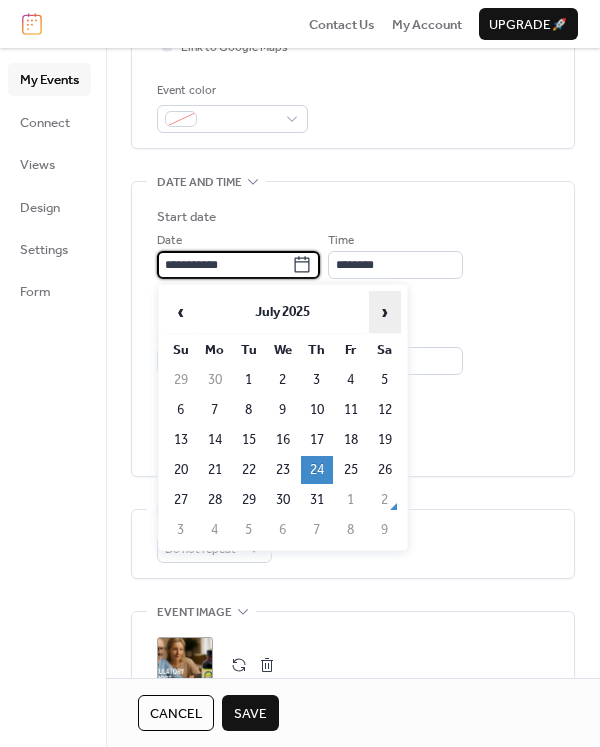 click on "›" at bounding box center (385, 312) 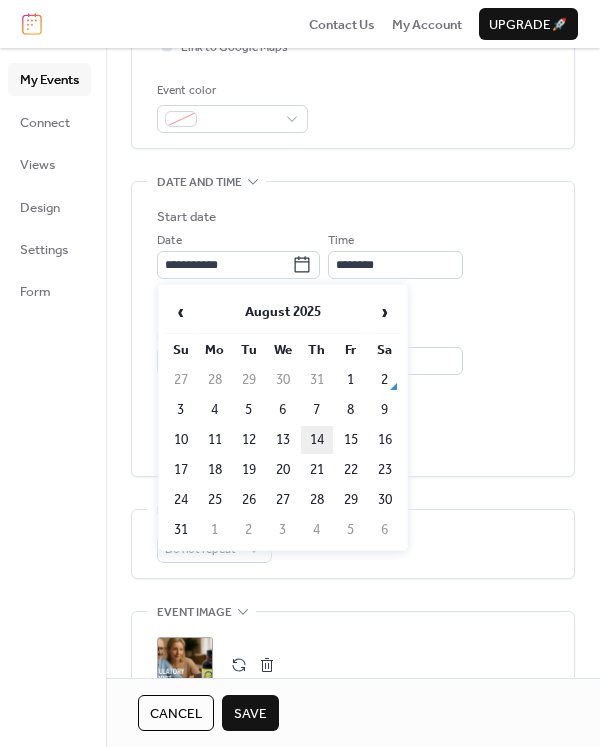 click on "14" at bounding box center [317, 440] 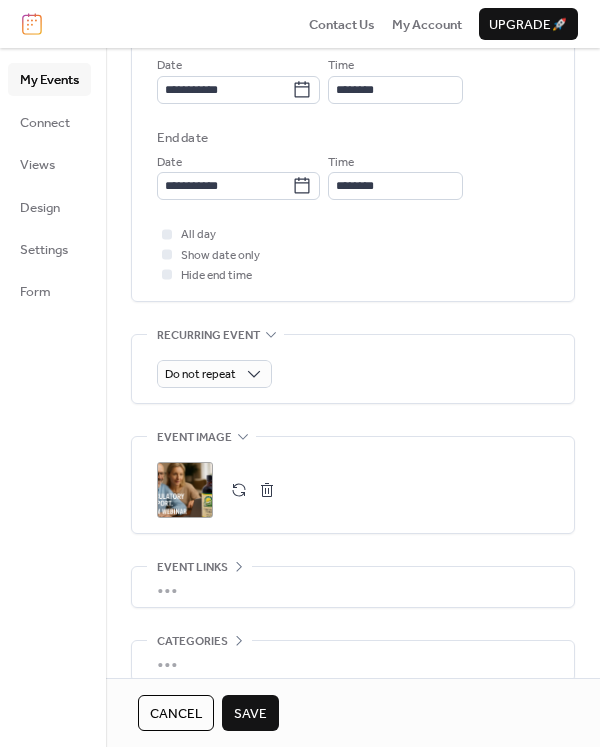 scroll, scrollTop: 773, scrollLeft: 0, axis: vertical 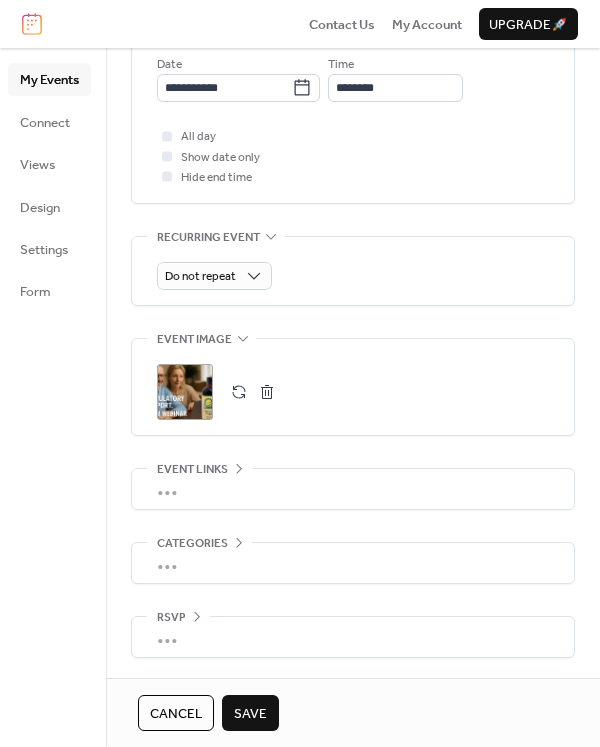 click at bounding box center (267, 392) 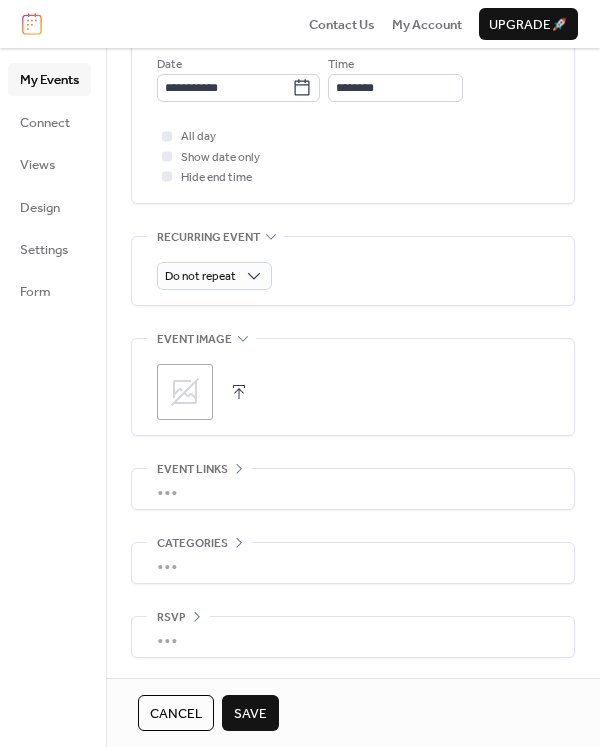 click at bounding box center (239, 392) 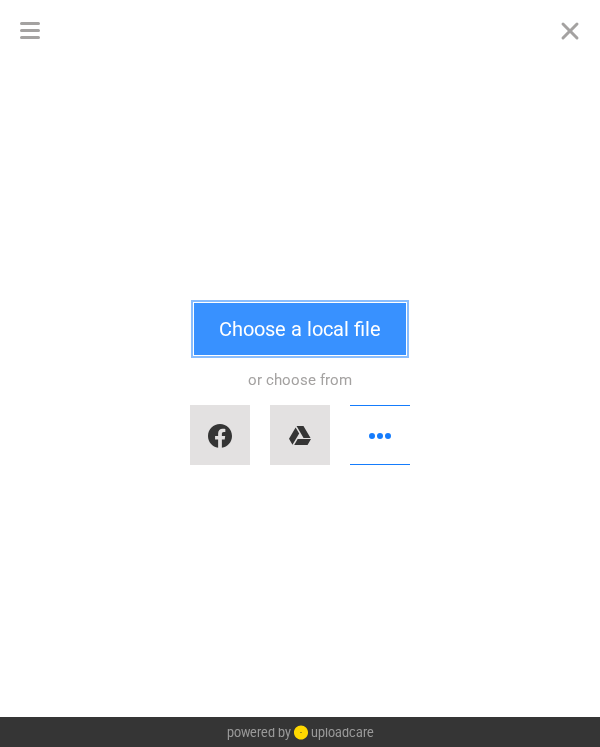 click on "Choose a local file" at bounding box center [300, 329] 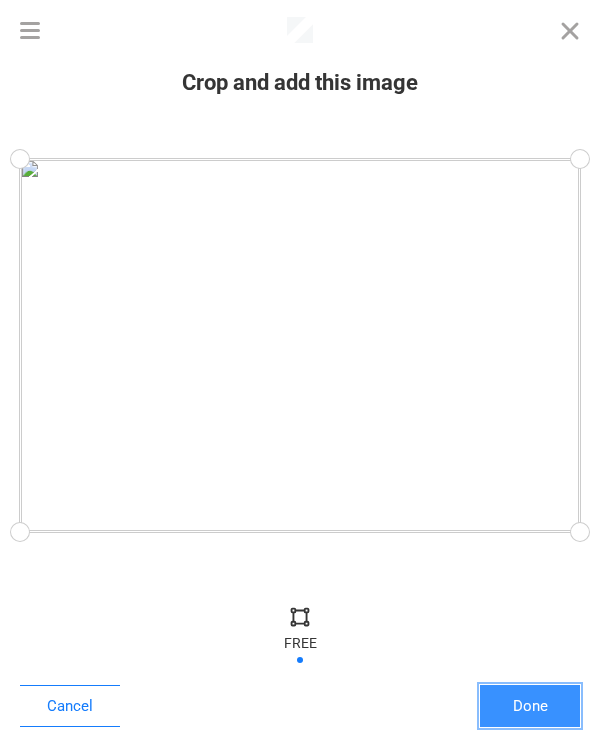 click on "Done" at bounding box center [530, 706] 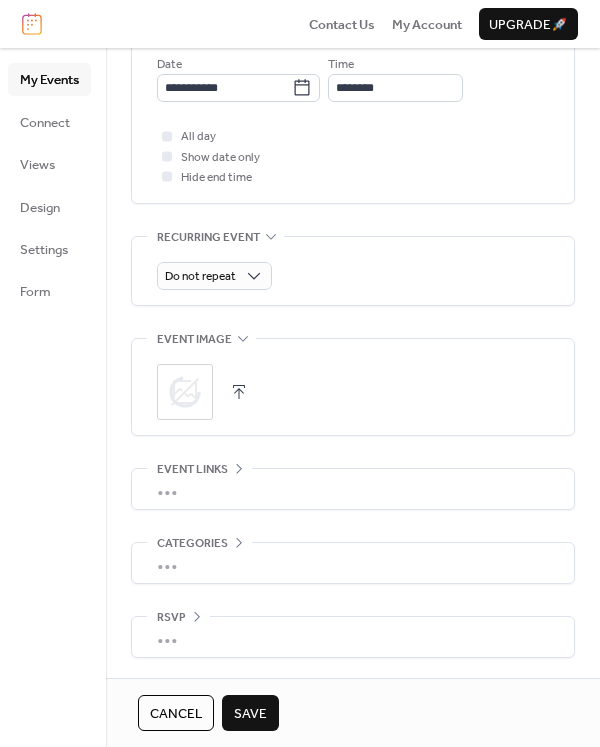 click on "Save" at bounding box center [250, 714] 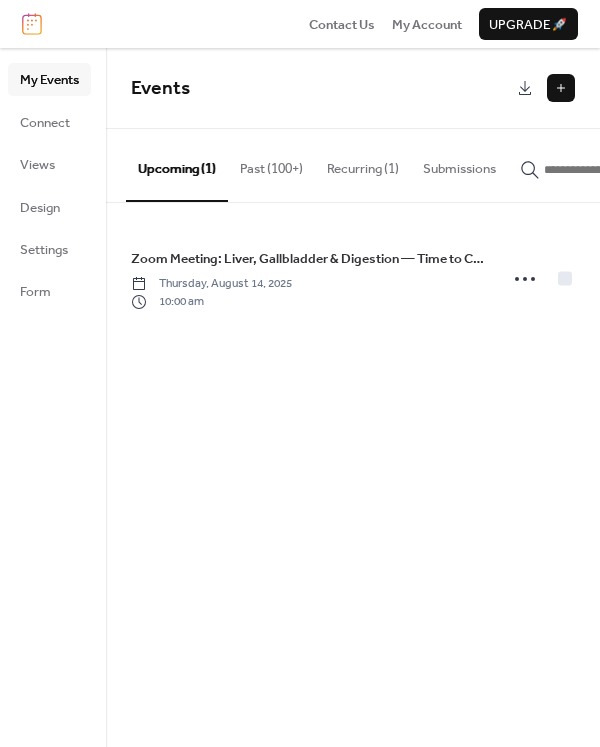 click on "Past (100+)" at bounding box center (271, 164) 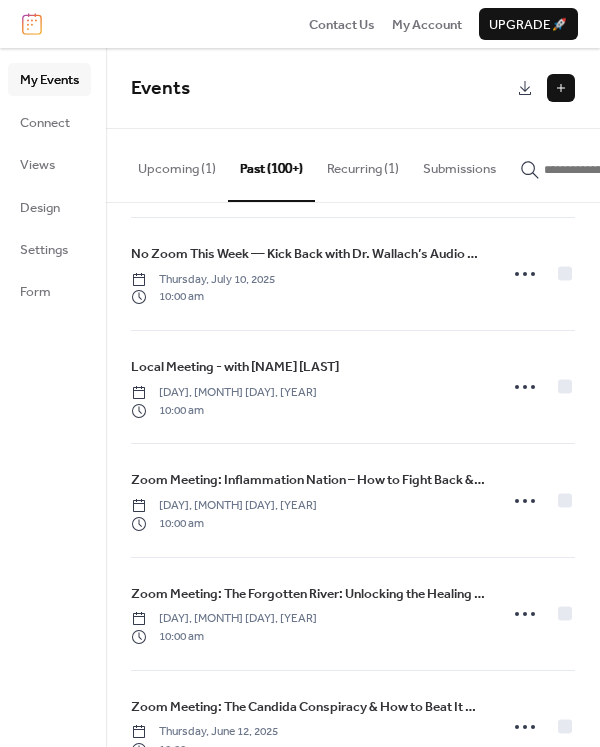 scroll, scrollTop: 352, scrollLeft: 0, axis: vertical 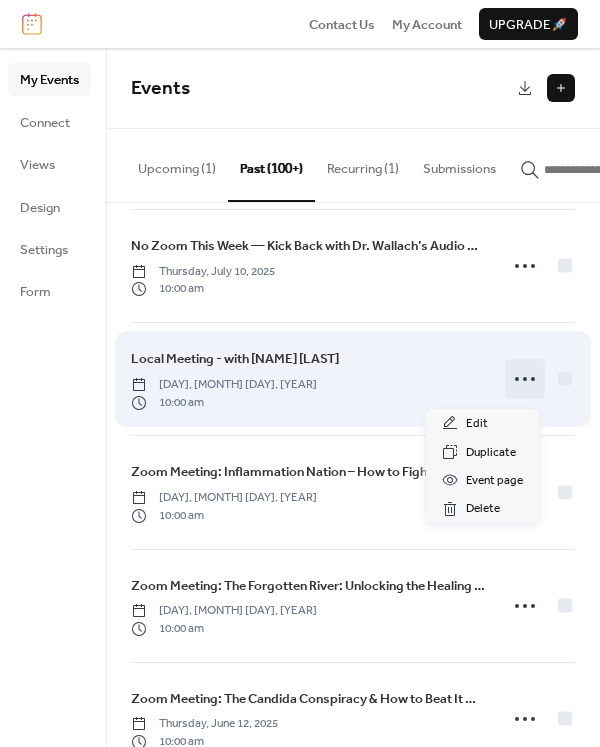 click 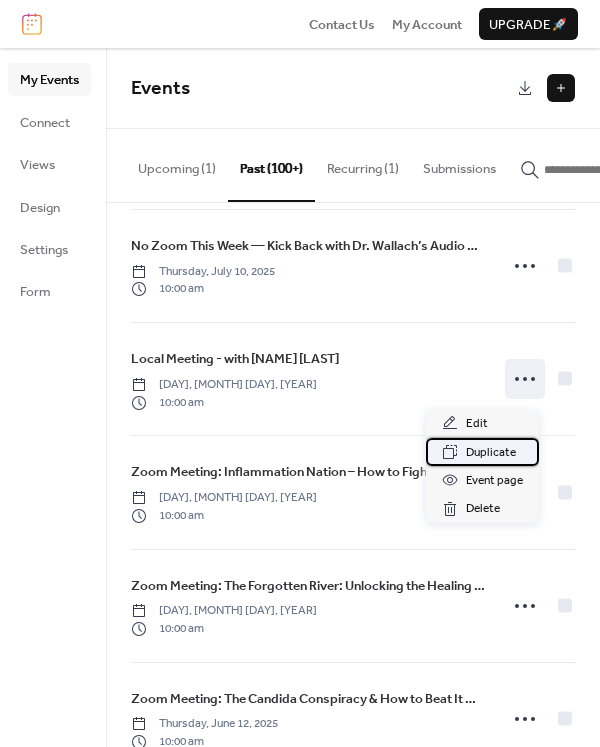 click on "Duplicate" at bounding box center [491, 453] 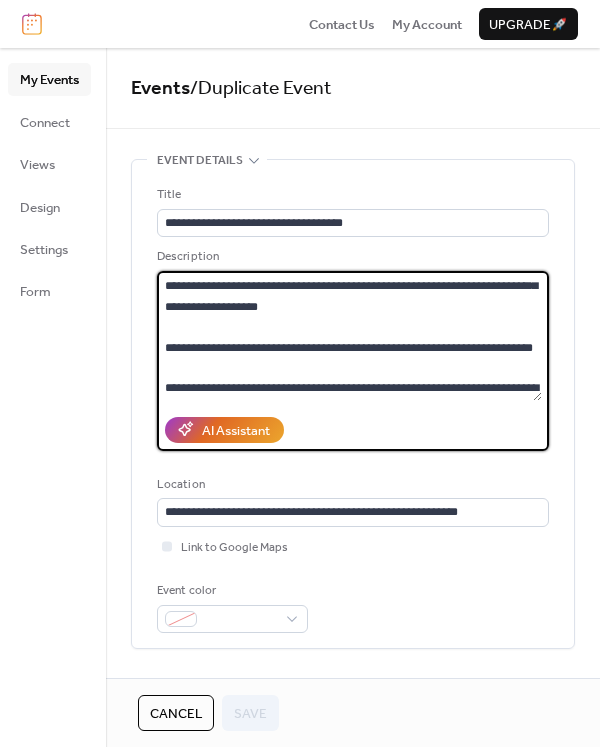 scroll, scrollTop: 652, scrollLeft: 0, axis: vertical 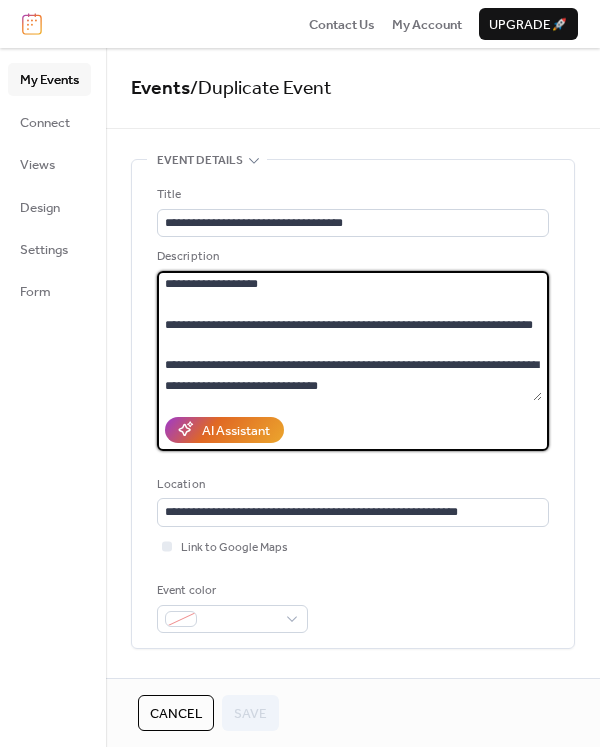 drag, startPoint x: 166, startPoint y: 322, endPoint x: 388, endPoint y: 399, distance: 234.97447 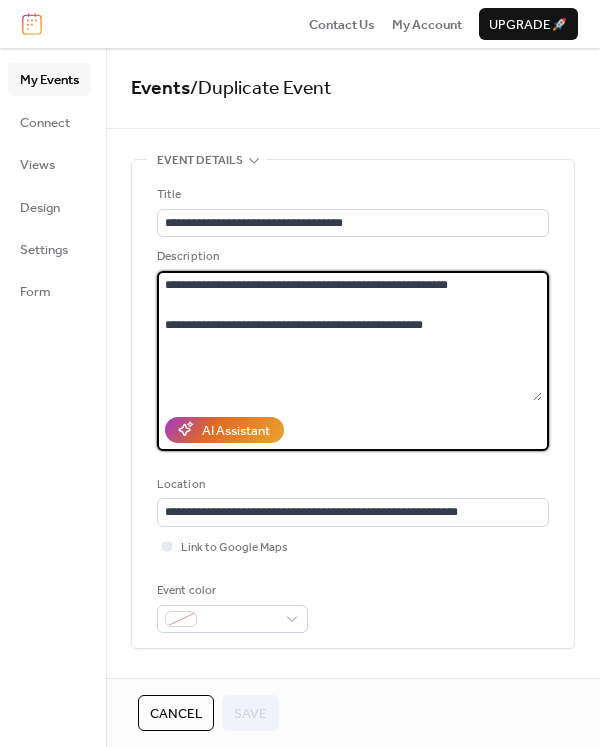 scroll, scrollTop: 0, scrollLeft: 0, axis: both 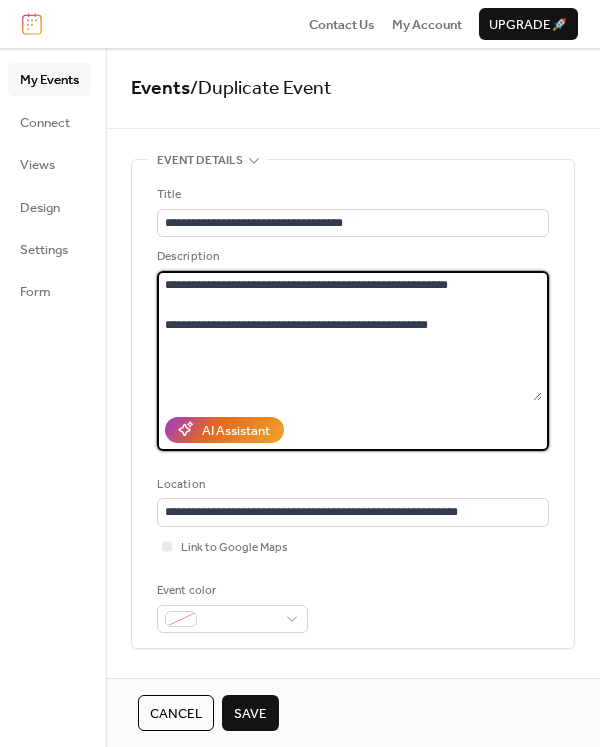 paste on "**********" 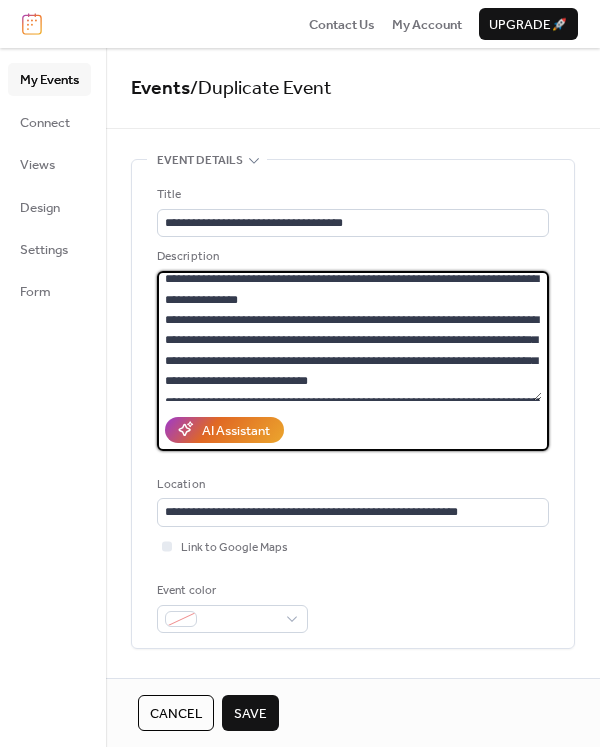 scroll, scrollTop: 128, scrollLeft: 0, axis: vertical 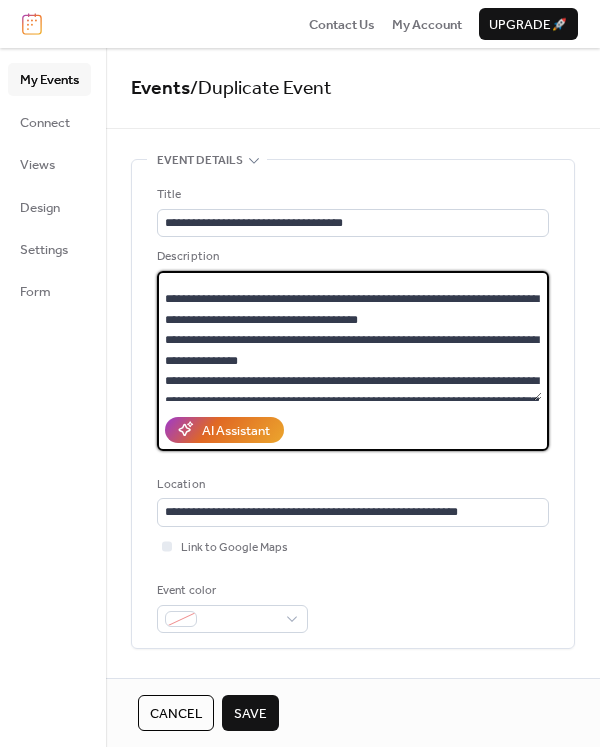 click at bounding box center (349, 336) 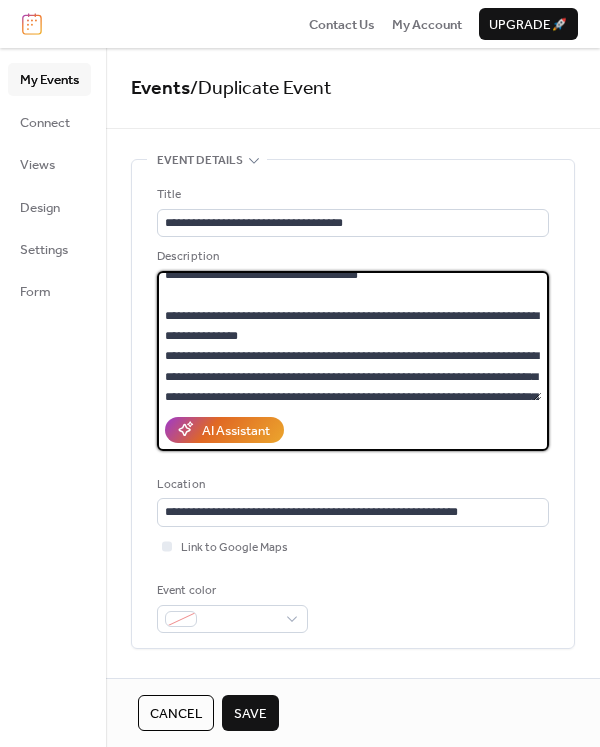 scroll, scrollTop: 176, scrollLeft: 0, axis: vertical 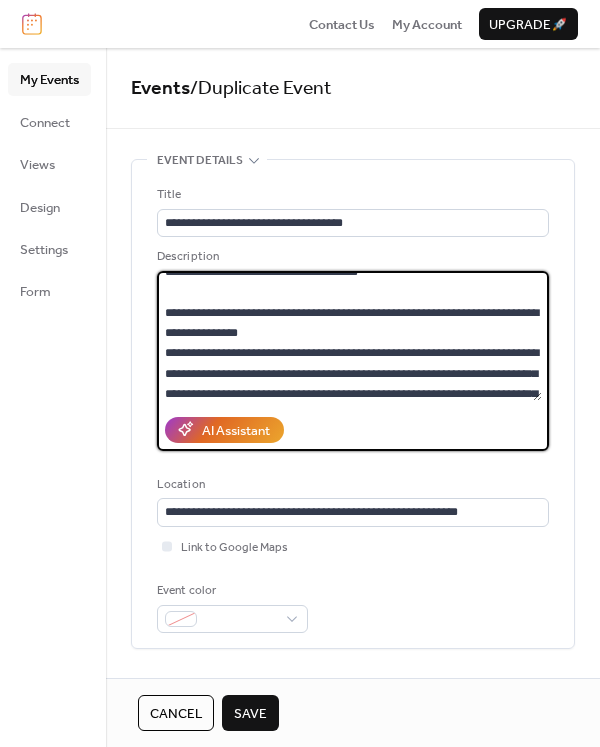 click at bounding box center (349, 336) 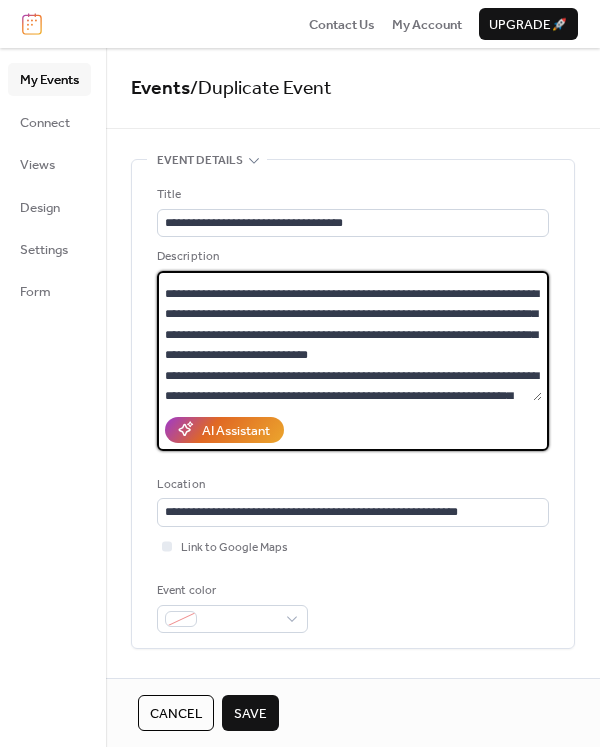 scroll, scrollTop: 258, scrollLeft: 0, axis: vertical 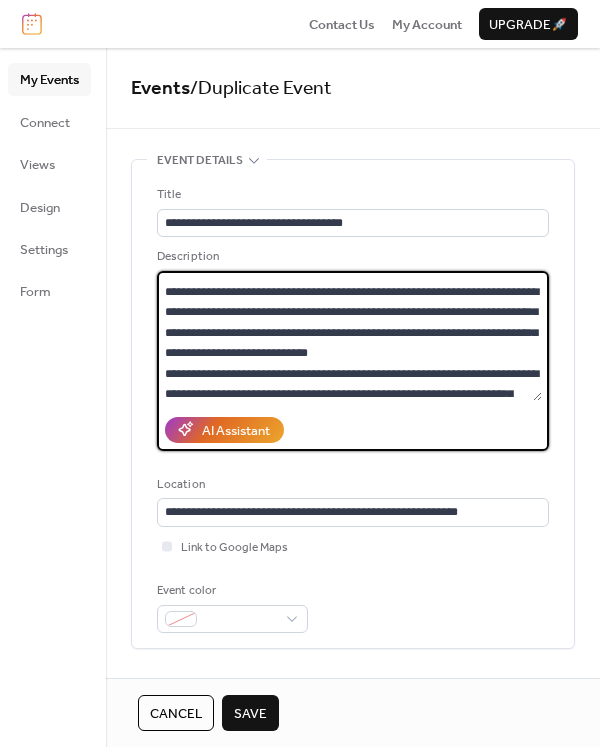 click at bounding box center [349, 336] 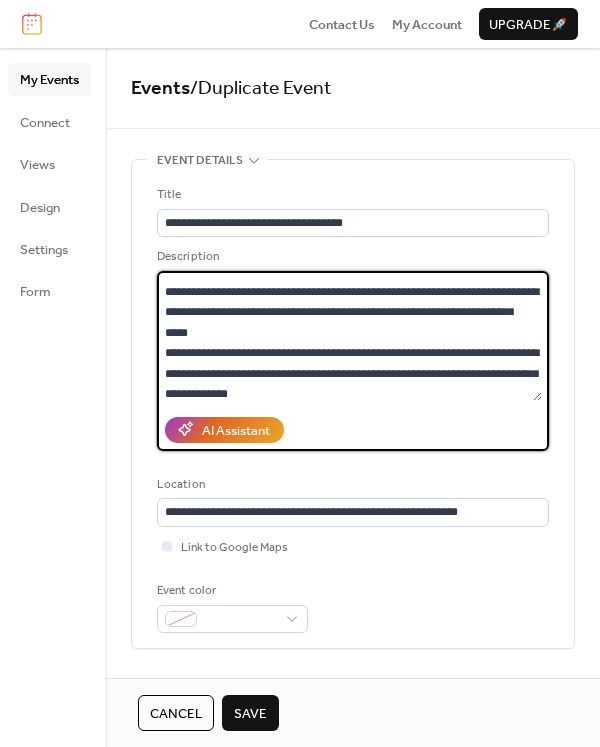 scroll, scrollTop: 363, scrollLeft: 0, axis: vertical 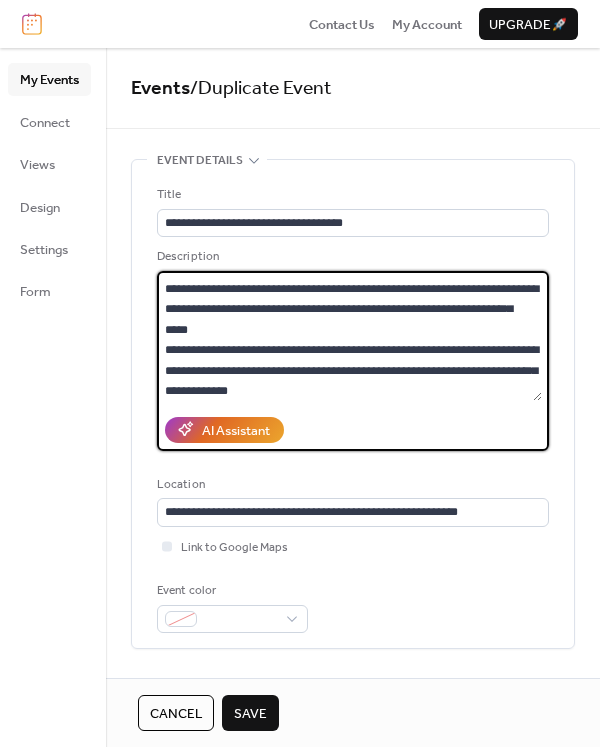 click at bounding box center [349, 336] 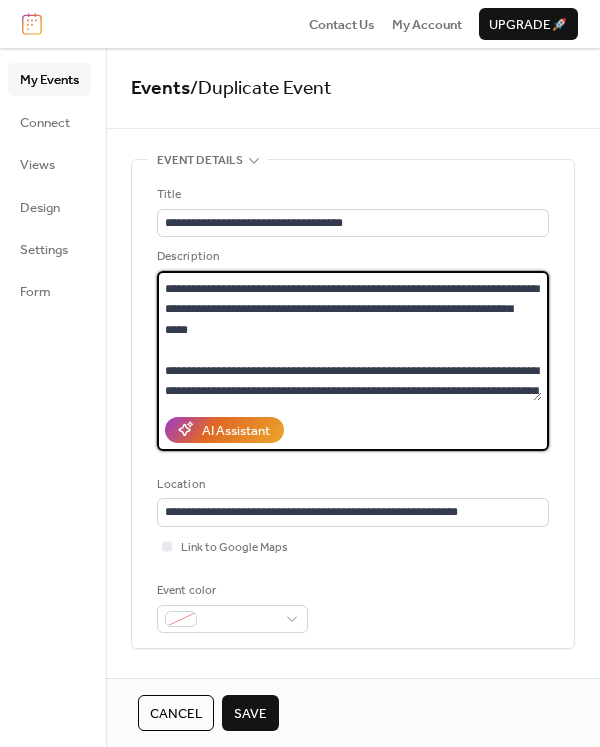scroll, scrollTop: 387, scrollLeft: 0, axis: vertical 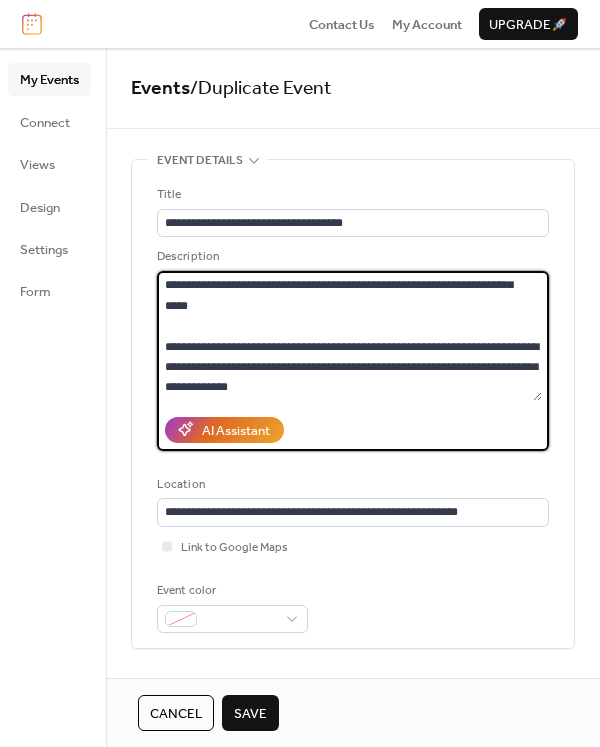 type on "**********" 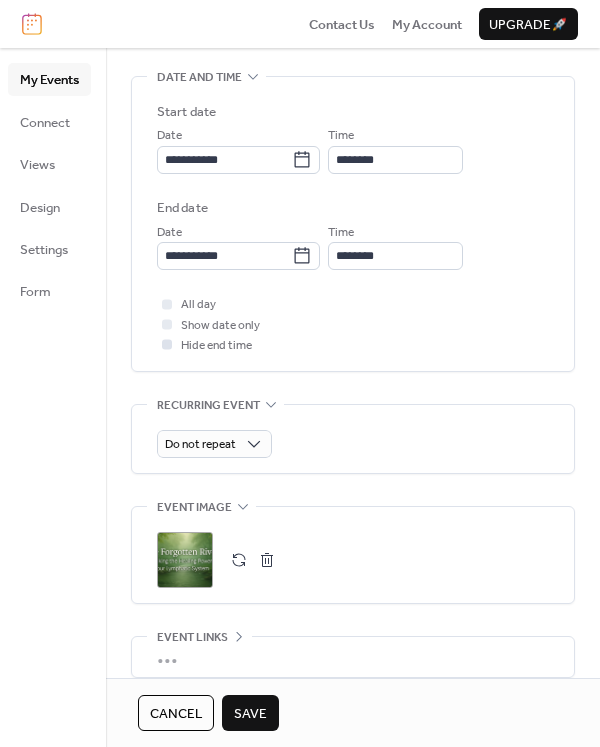 scroll, scrollTop: 602, scrollLeft: 0, axis: vertical 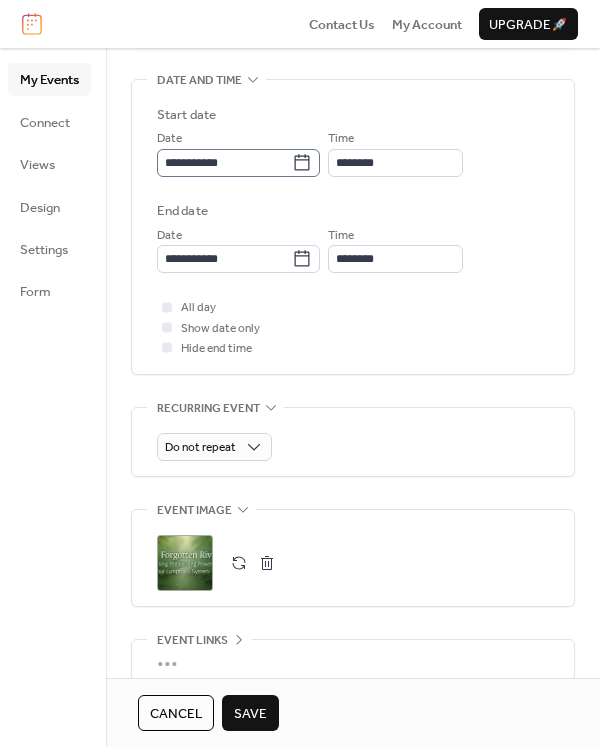 click 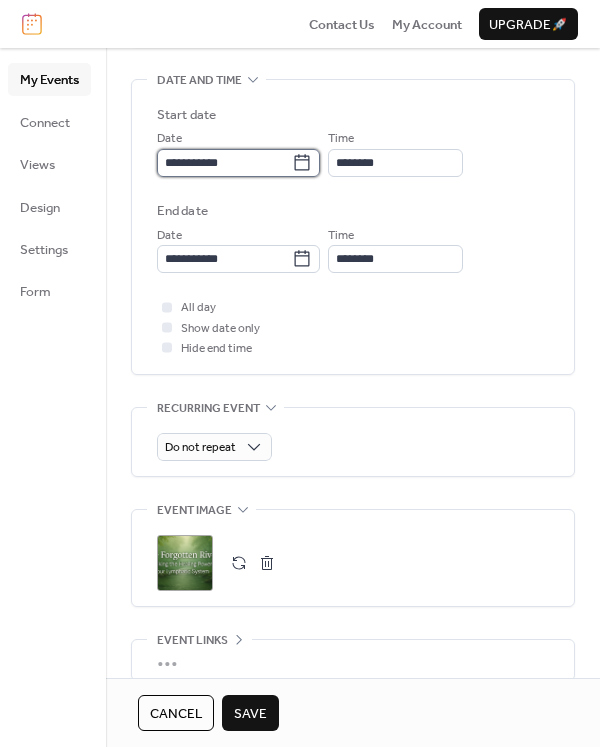 click on "**********" at bounding box center [224, 163] 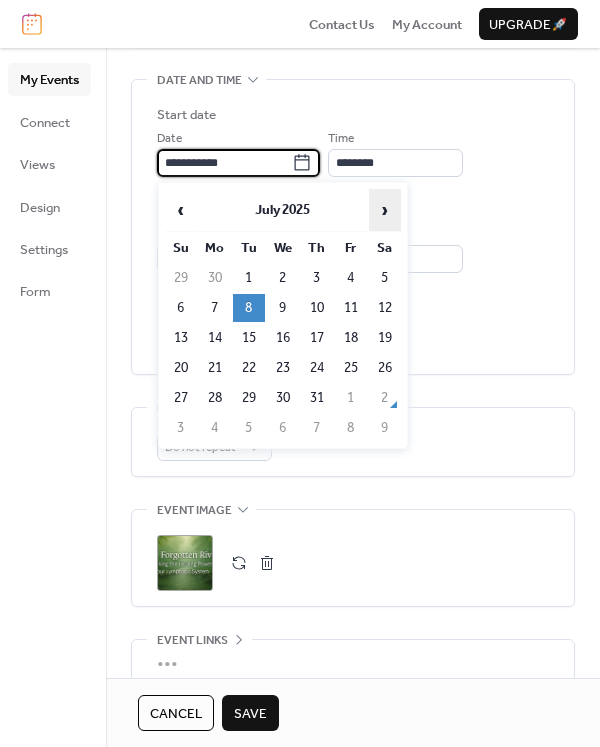 click on "›" at bounding box center (385, 210) 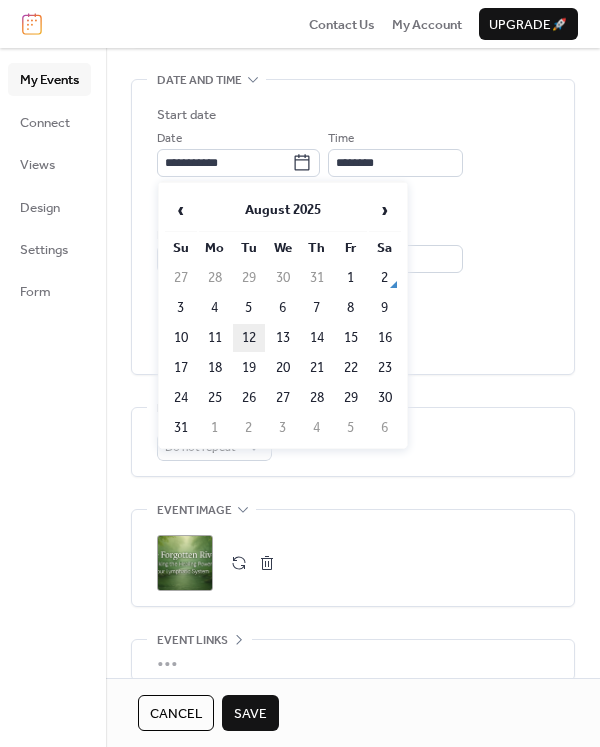 click on "12" at bounding box center [249, 338] 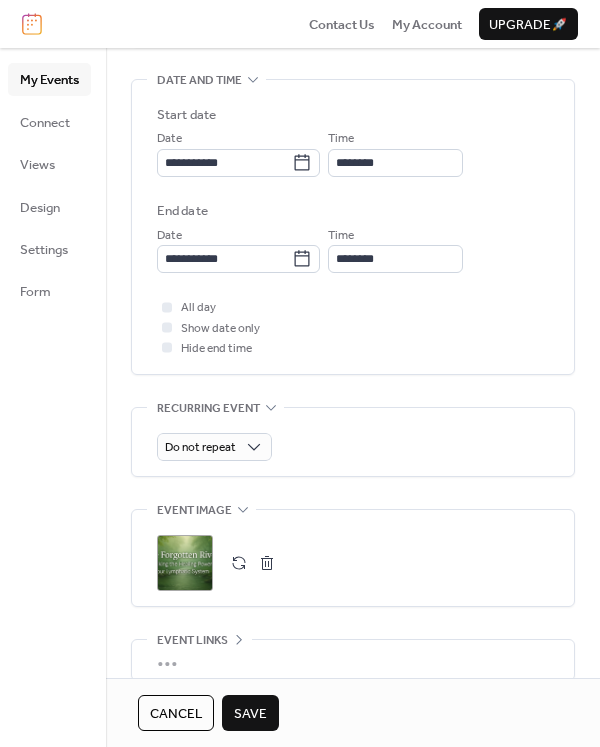 click at bounding box center [267, 563] 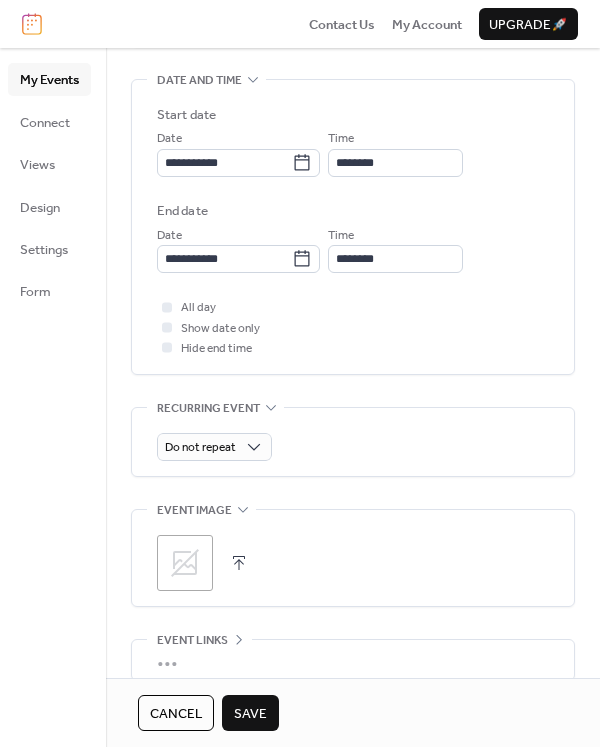 click at bounding box center (239, 563) 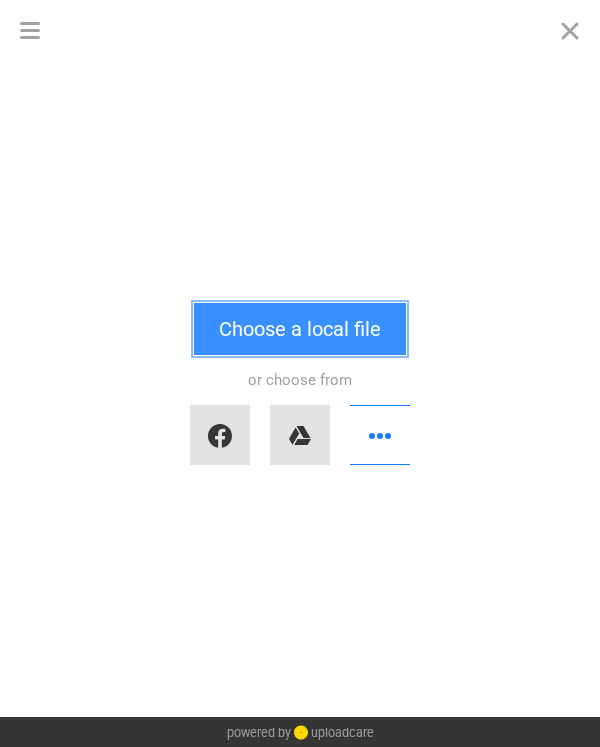 click on "Choose a local file" at bounding box center (300, 329) 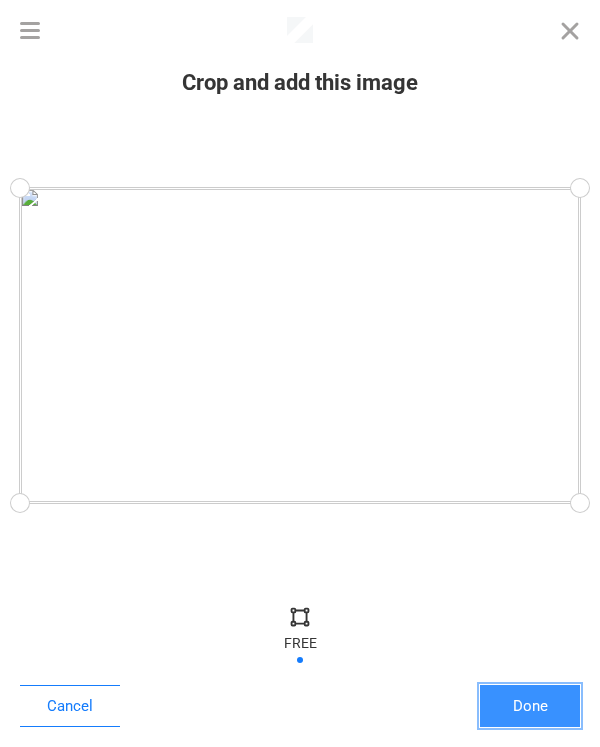 click on "Done" at bounding box center [530, 706] 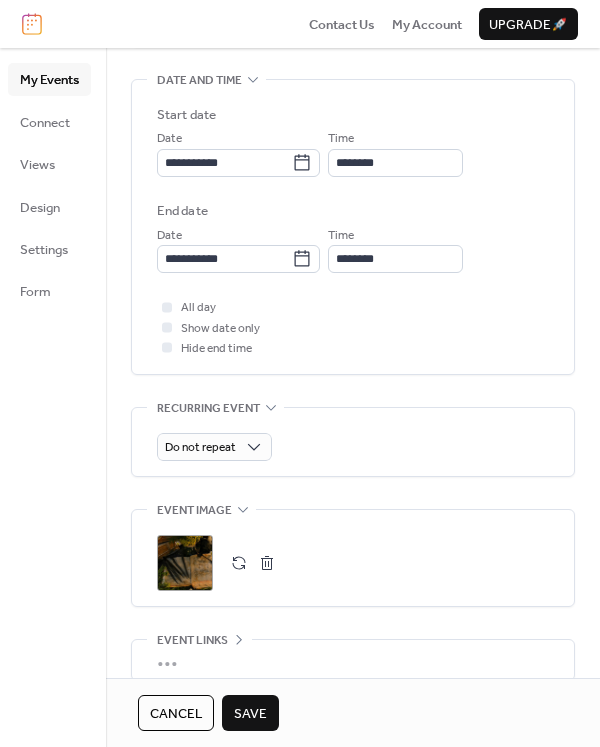 click on "Save" at bounding box center [250, 714] 